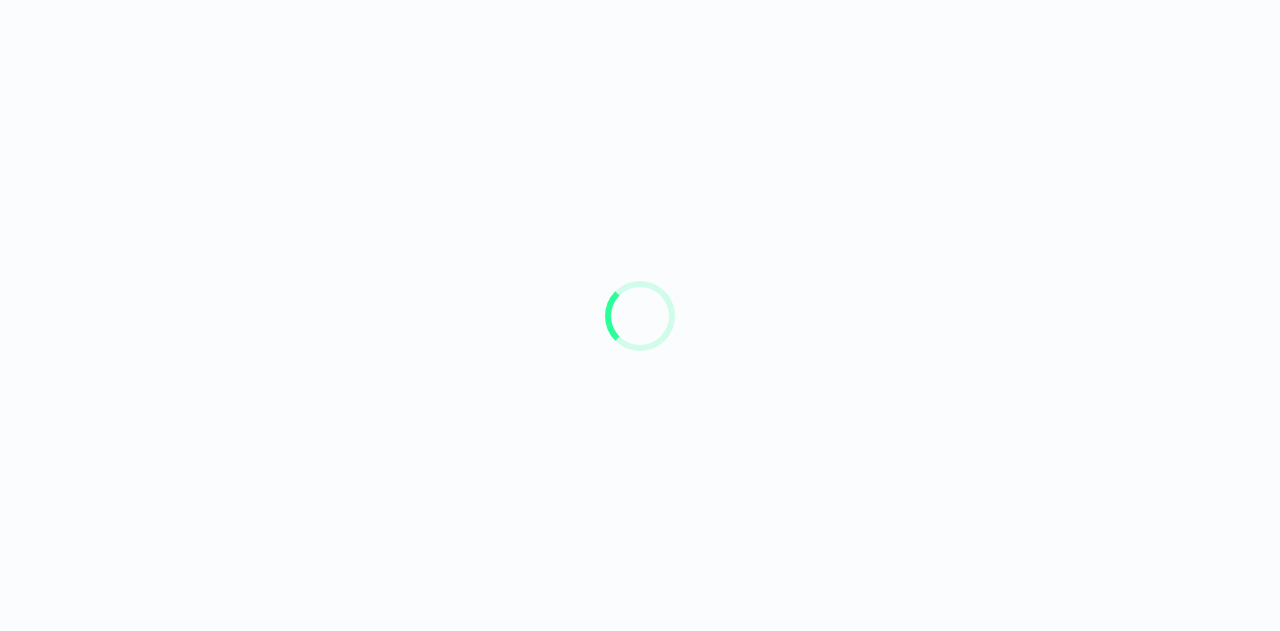 scroll, scrollTop: 0, scrollLeft: 0, axis: both 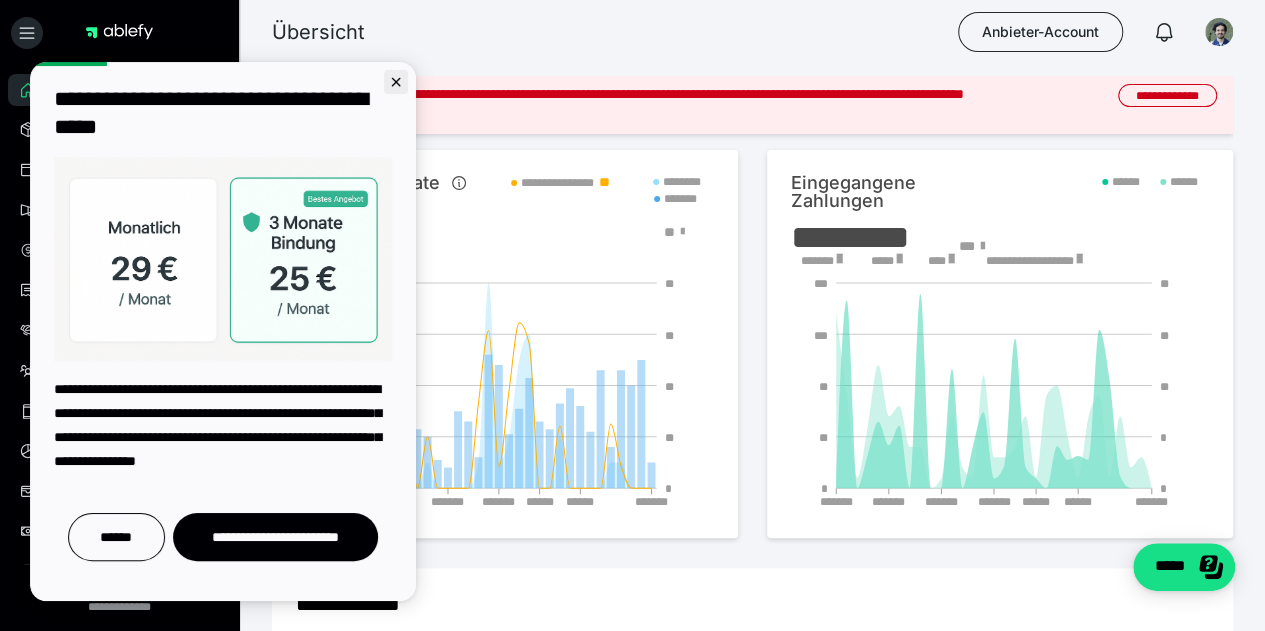 click 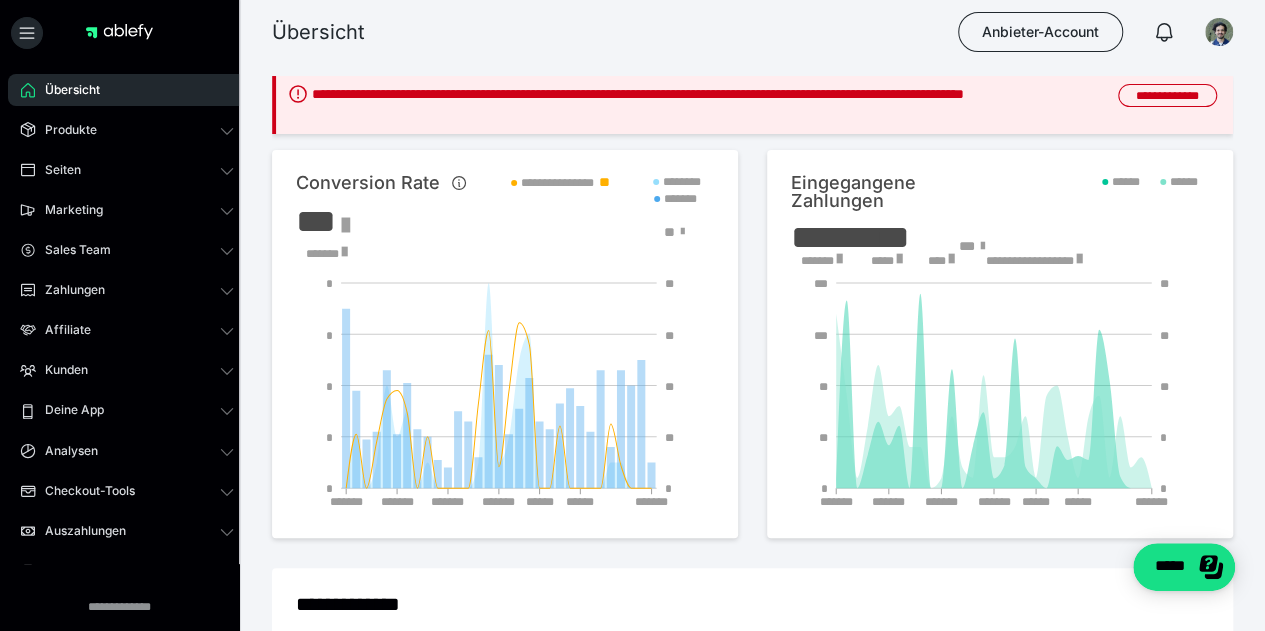scroll, scrollTop: 0, scrollLeft: 0, axis: both 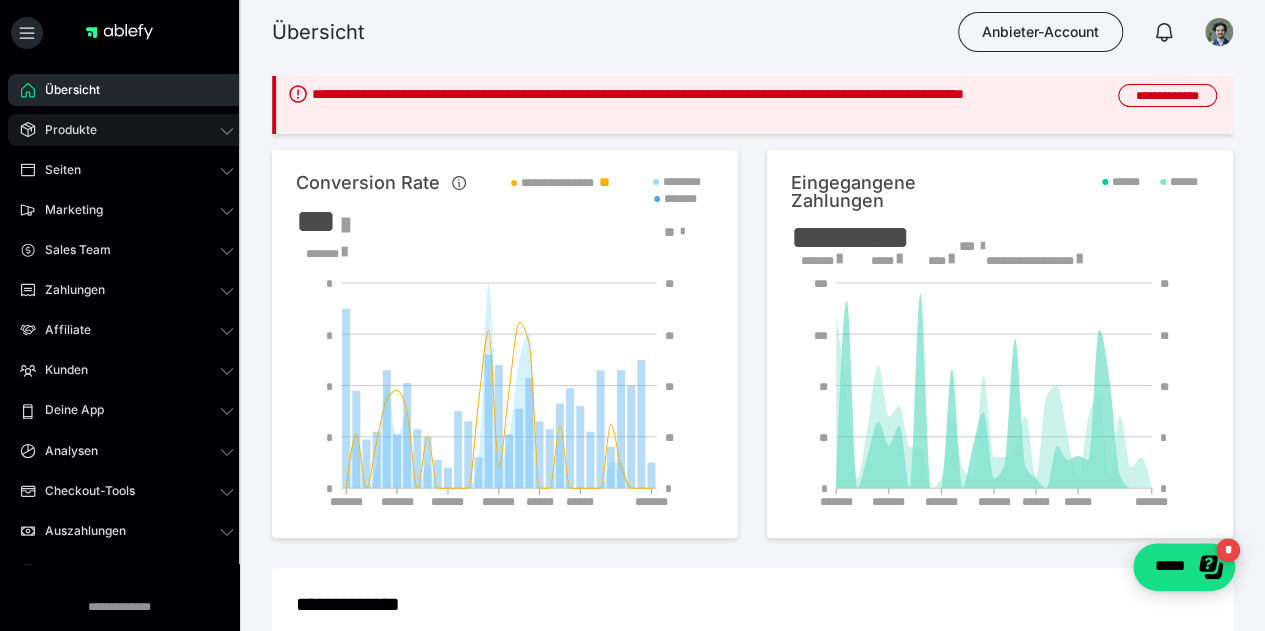 click on "Produkte" at bounding box center [64, 130] 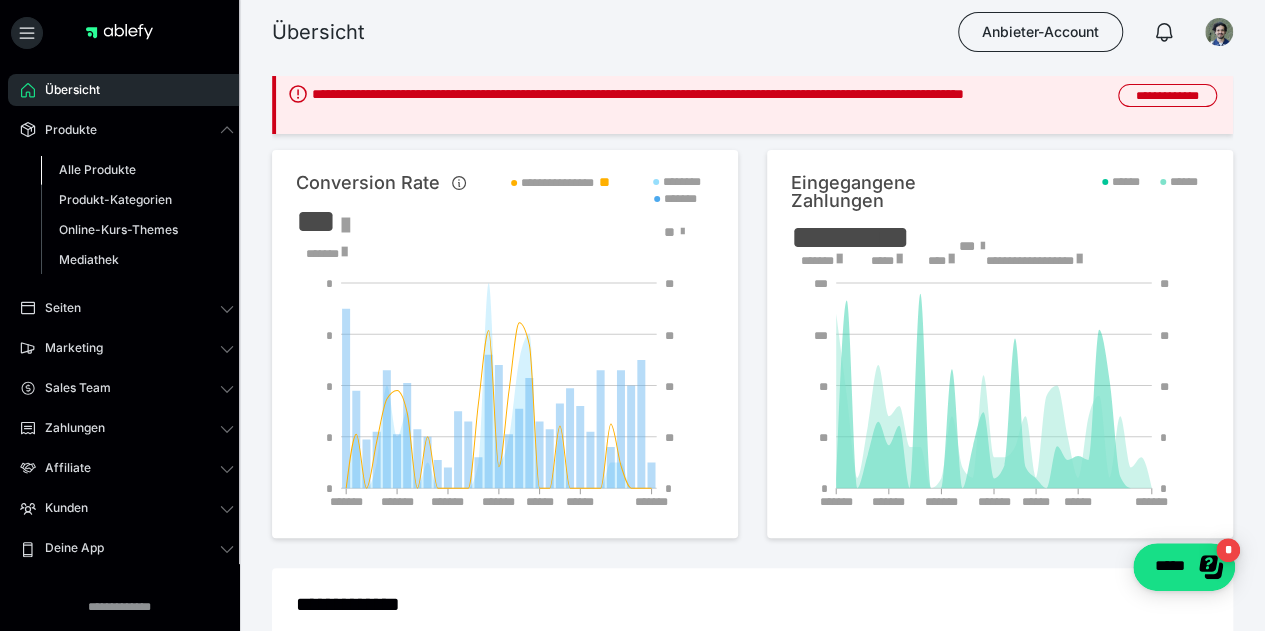 click on "Alle Produkte" at bounding box center (97, 169) 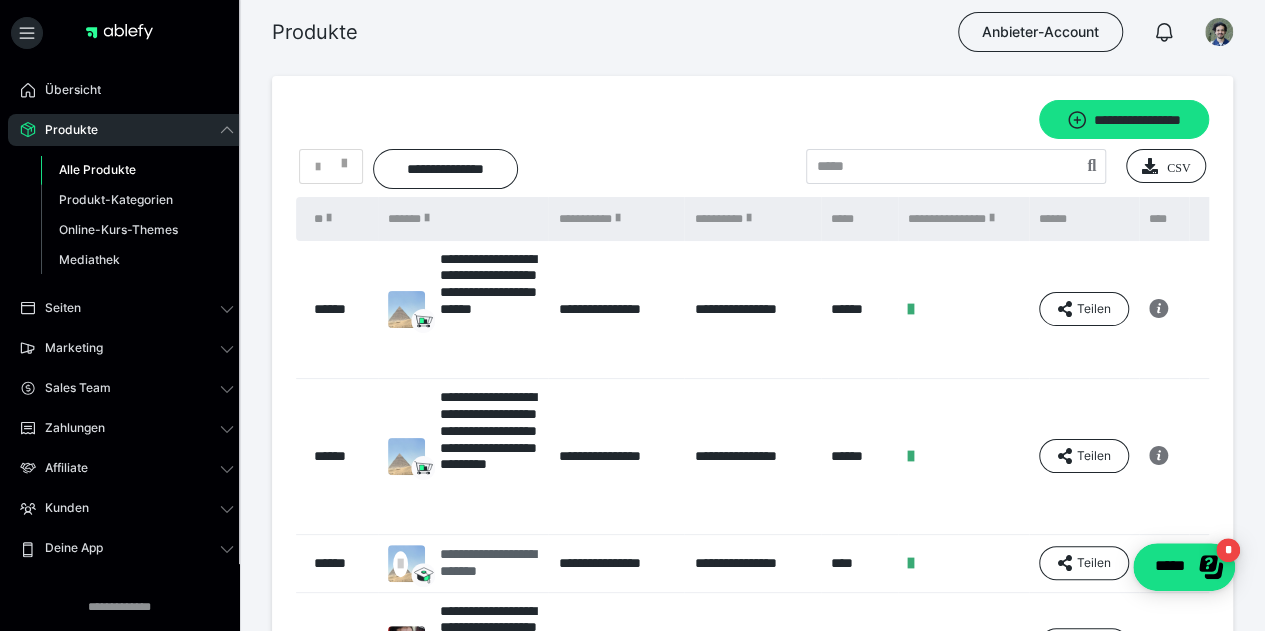 click on "**********" at bounding box center (489, 563) 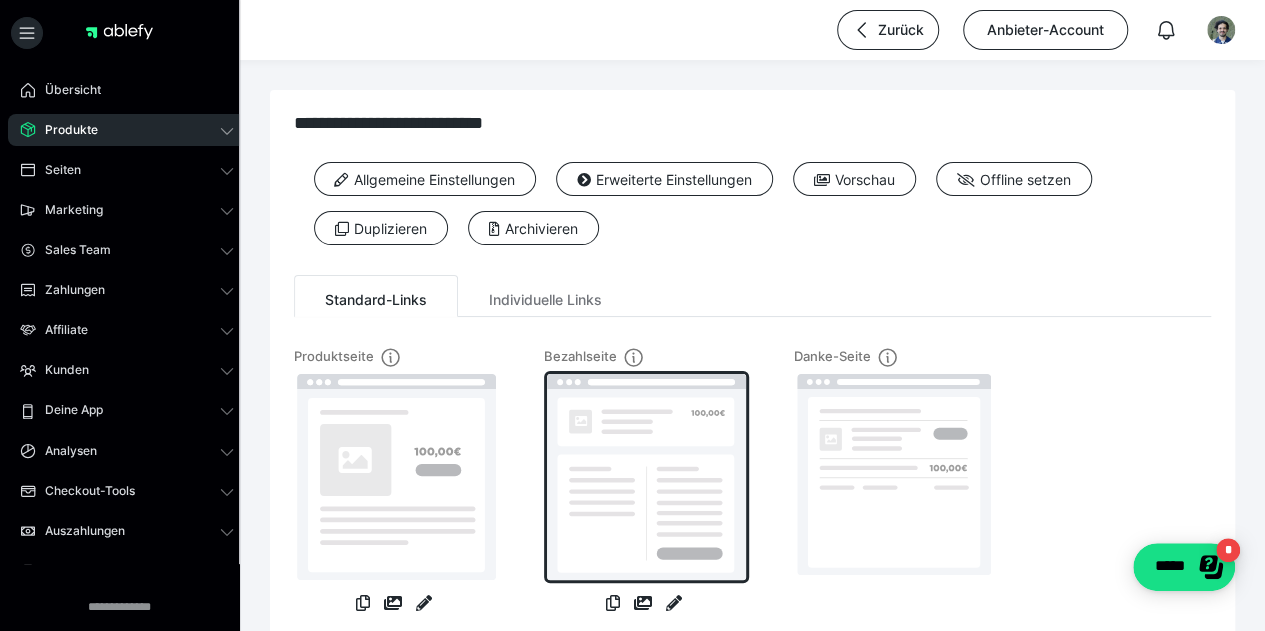 click at bounding box center (646, 477) 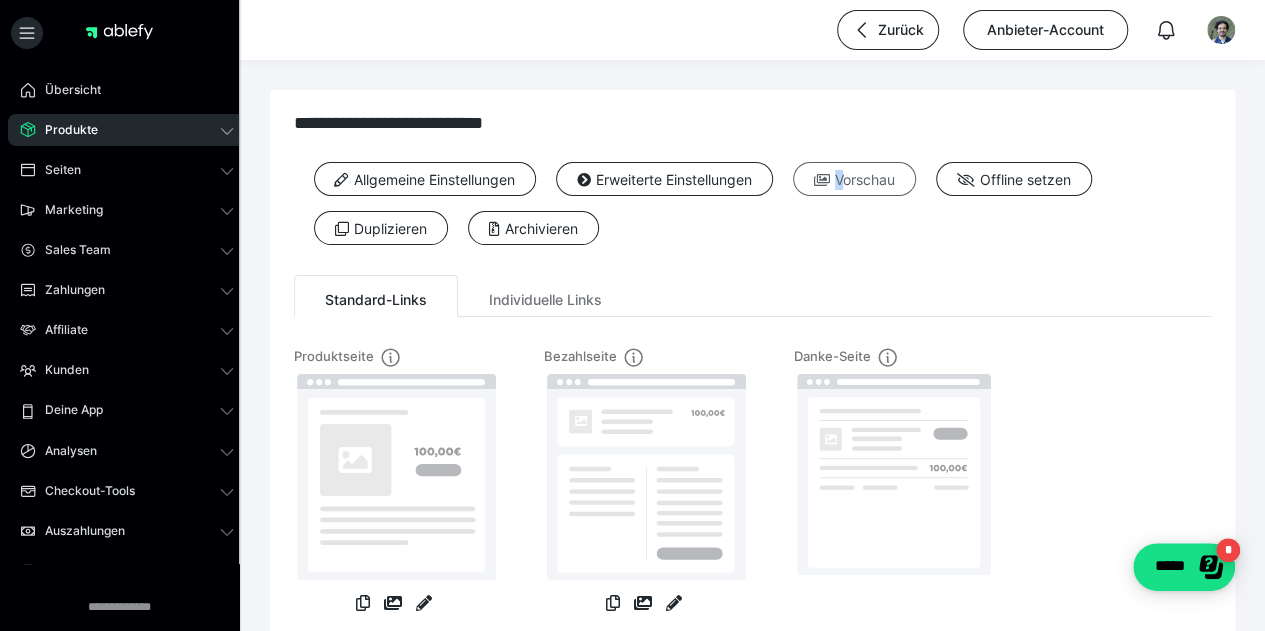 drag, startPoint x: 848, startPoint y: 198, endPoint x: 839, endPoint y: 181, distance: 19.235384 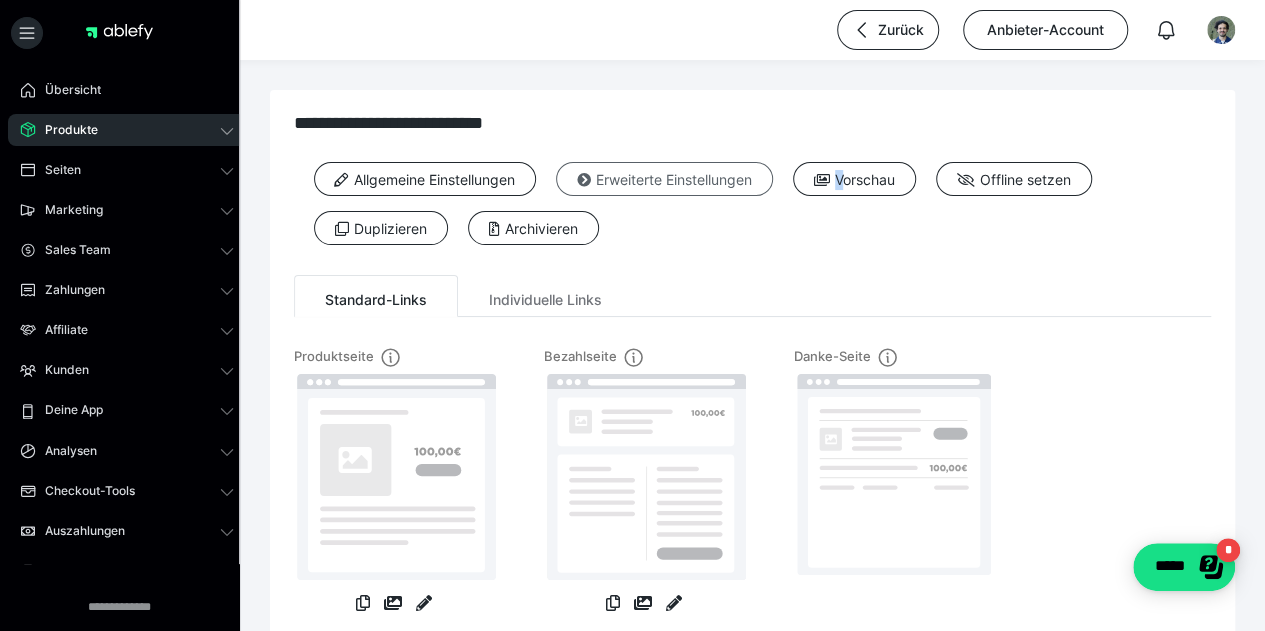 click on "Erweiterte Einstellungen" at bounding box center [664, 179] 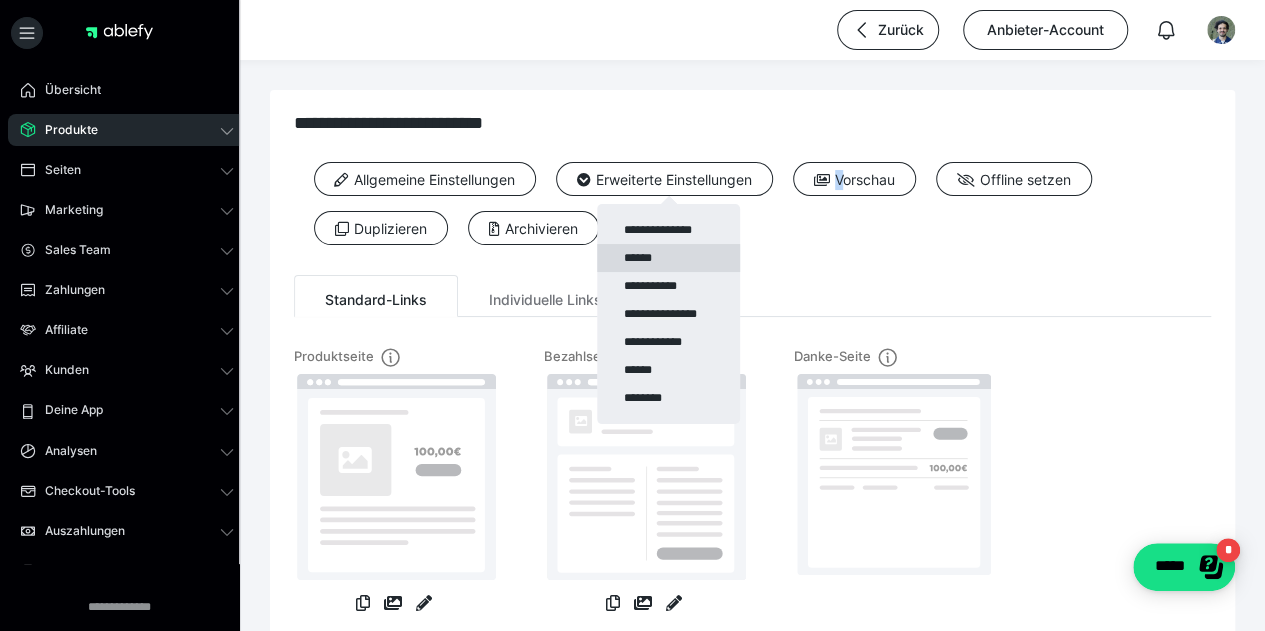 click on "******" at bounding box center (668, 258) 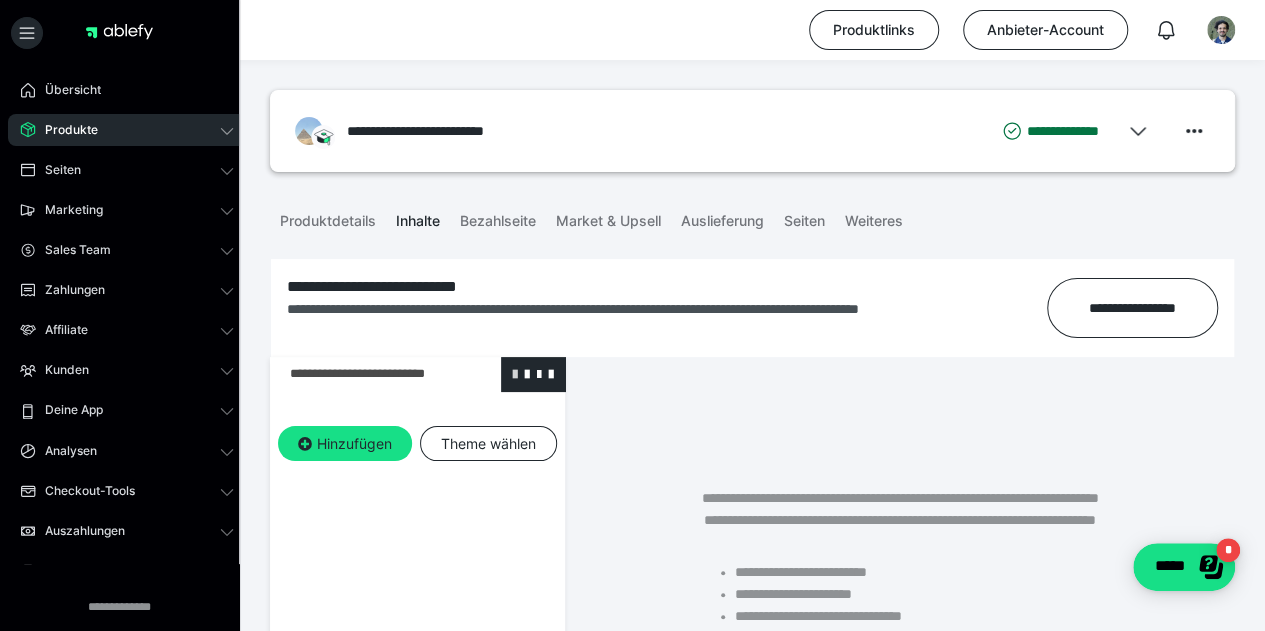 click at bounding box center (515, 373) 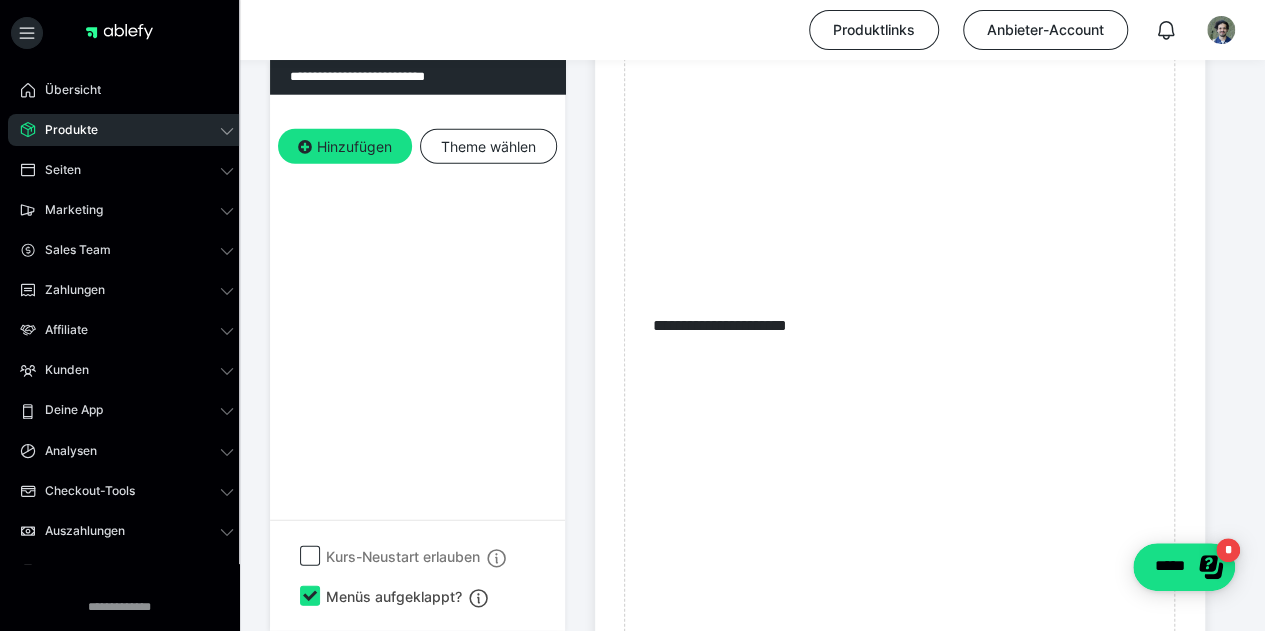 scroll, scrollTop: 2926, scrollLeft: 0, axis: vertical 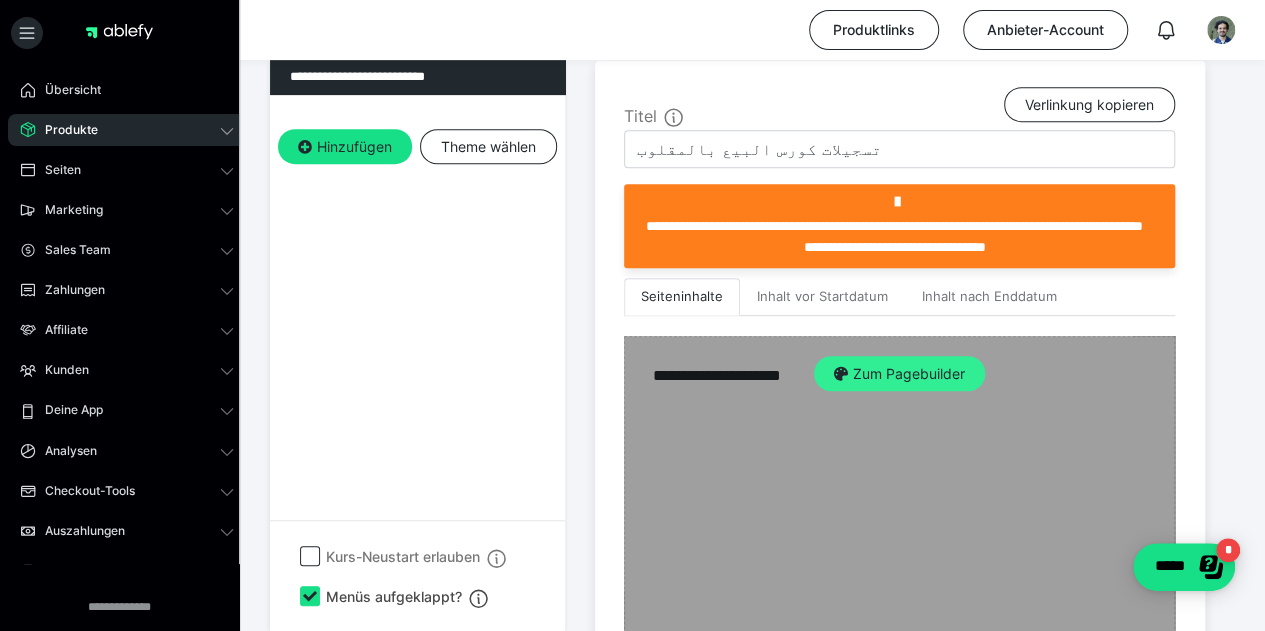 click on "Zum Pagebuilder" at bounding box center (899, 374) 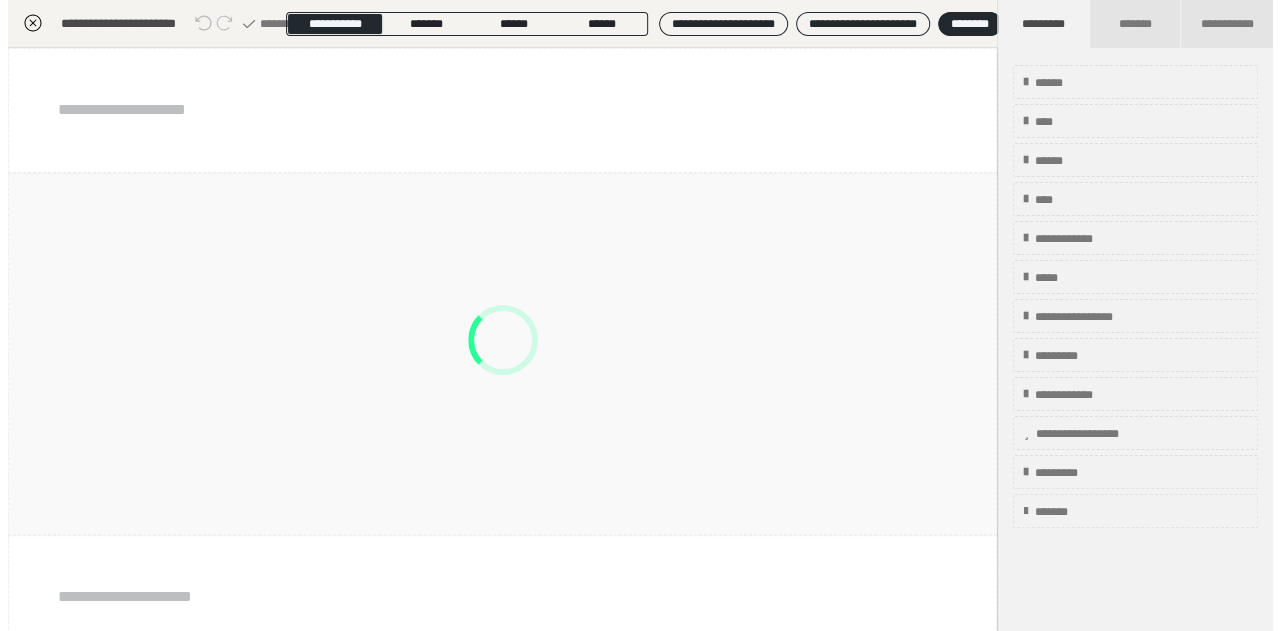 scroll, scrollTop: 296, scrollLeft: 0, axis: vertical 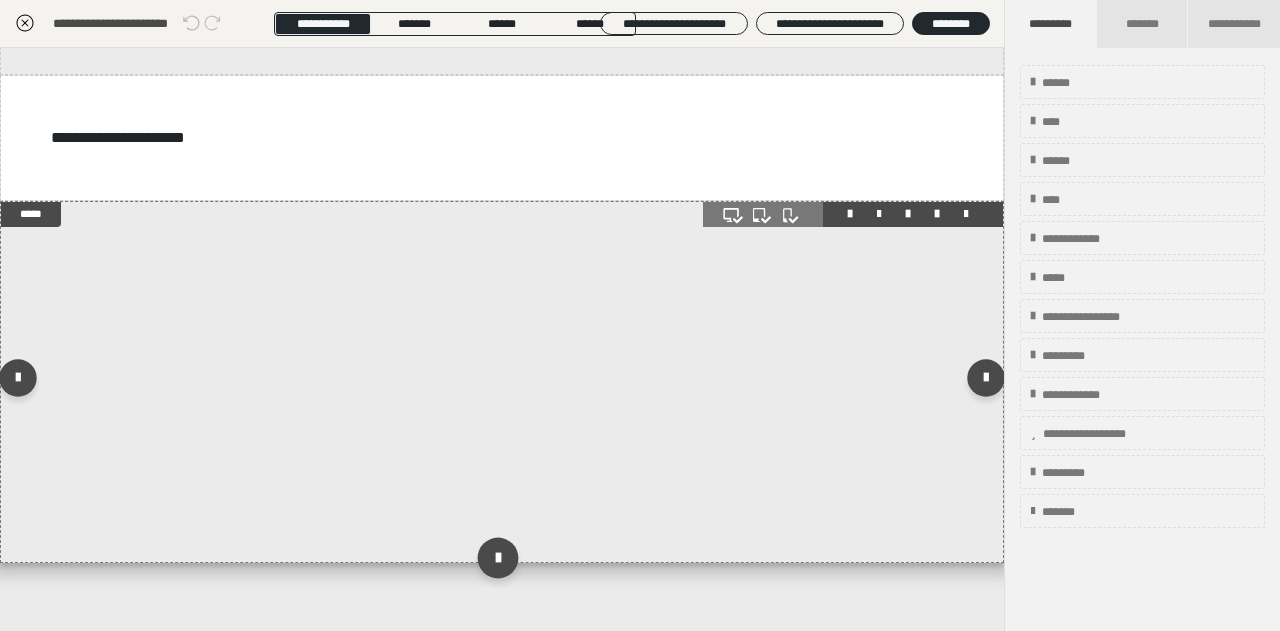 click at bounding box center [497, 557] 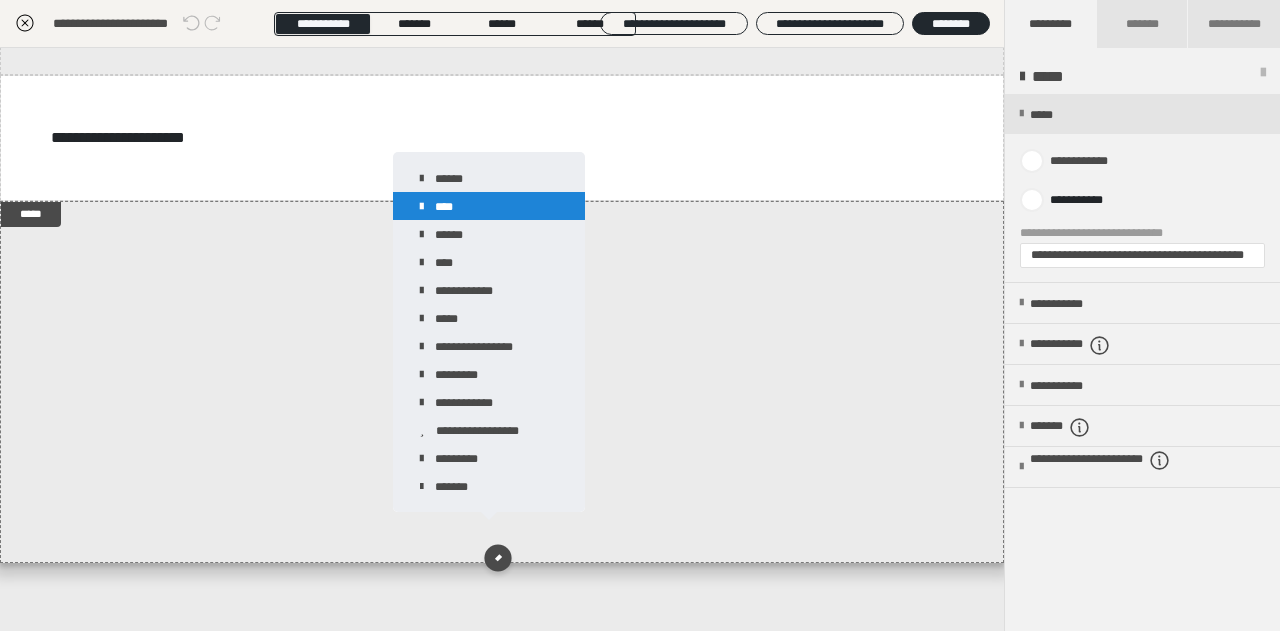click on "****" at bounding box center [489, 206] 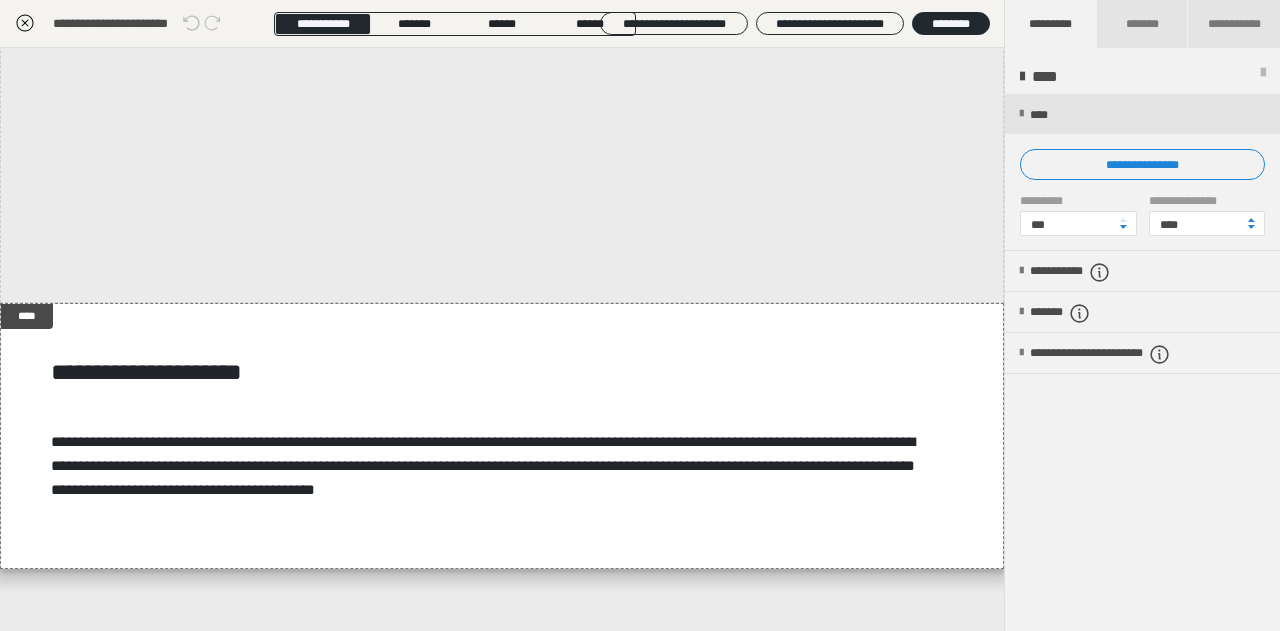 scroll, scrollTop: 2678, scrollLeft: 0, axis: vertical 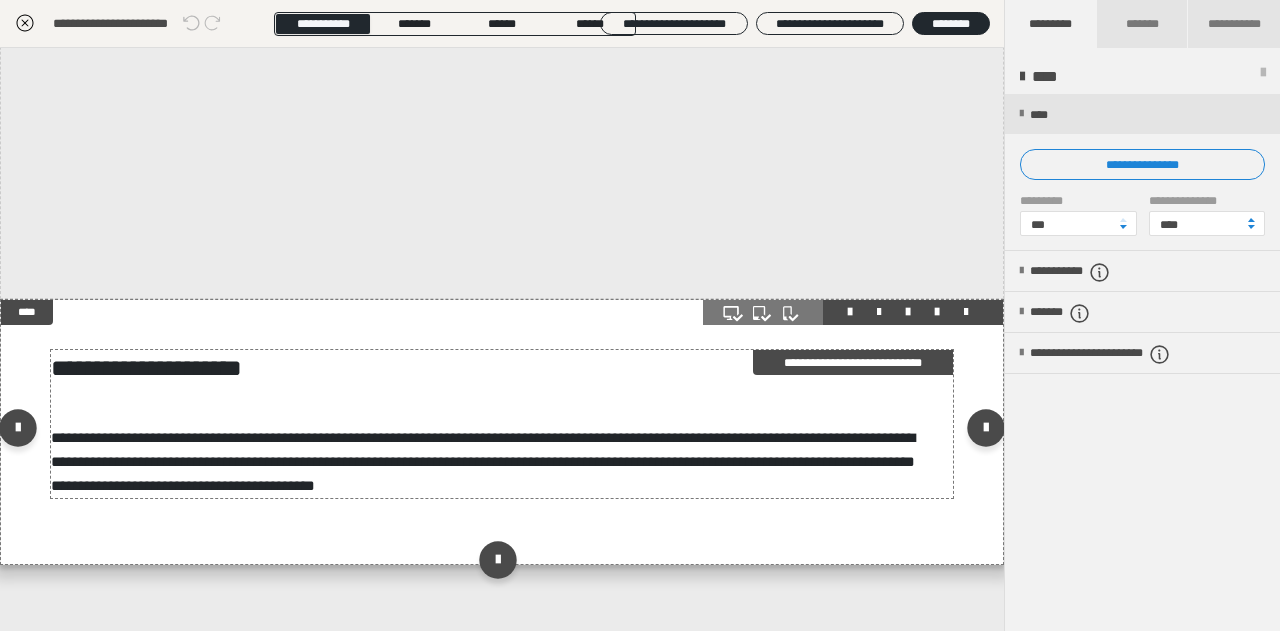 click on "**********" at bounding box center (483, 461) 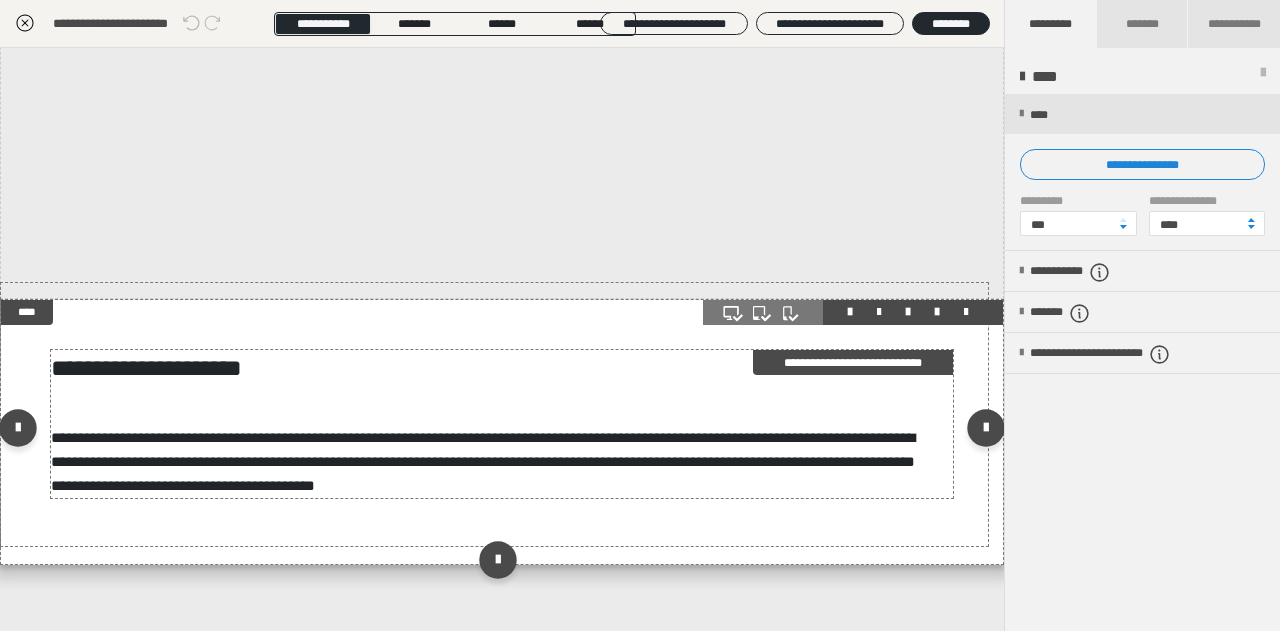 click on "**********" at bounding box center [483, 461] 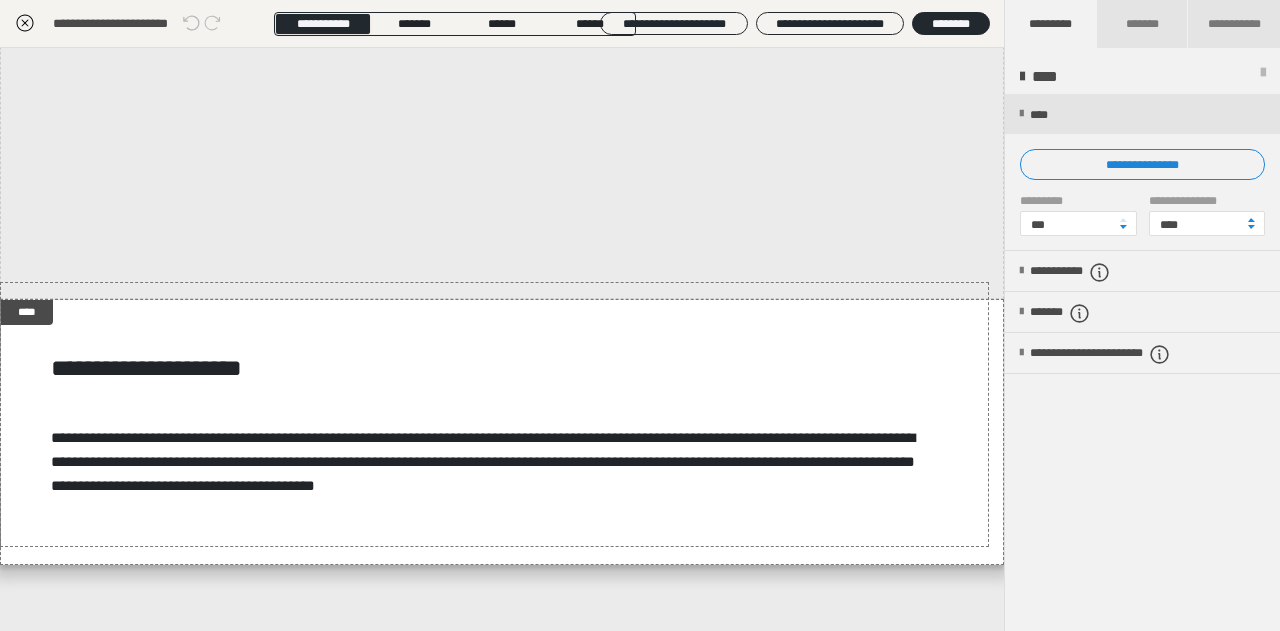 click on "**********" at bounding box center (640, 237) 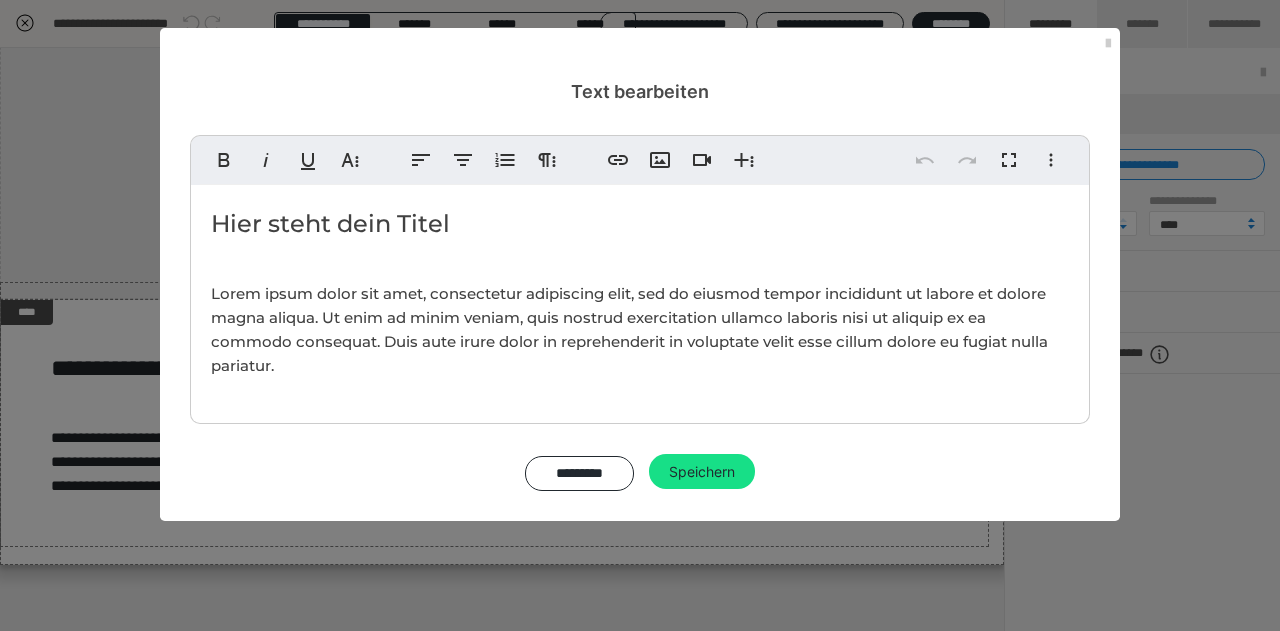 click on "Hier steht dein Titel Lorem ipsum dolor sit amet, consectetur adipiscing elit, sed do eiusmod tempor incididunt ut labore et dolore magna aliqua. Ut enim ad minim veniam, quis nostrud exercitation ullamco laboris nisi ut aliquip ex ea commodo consequat. Duis aute irure dolor in reprehenderit in voluptate velit esse cillum dolore eu fugiat nulla pariatur." at bounding box center [640, 299] 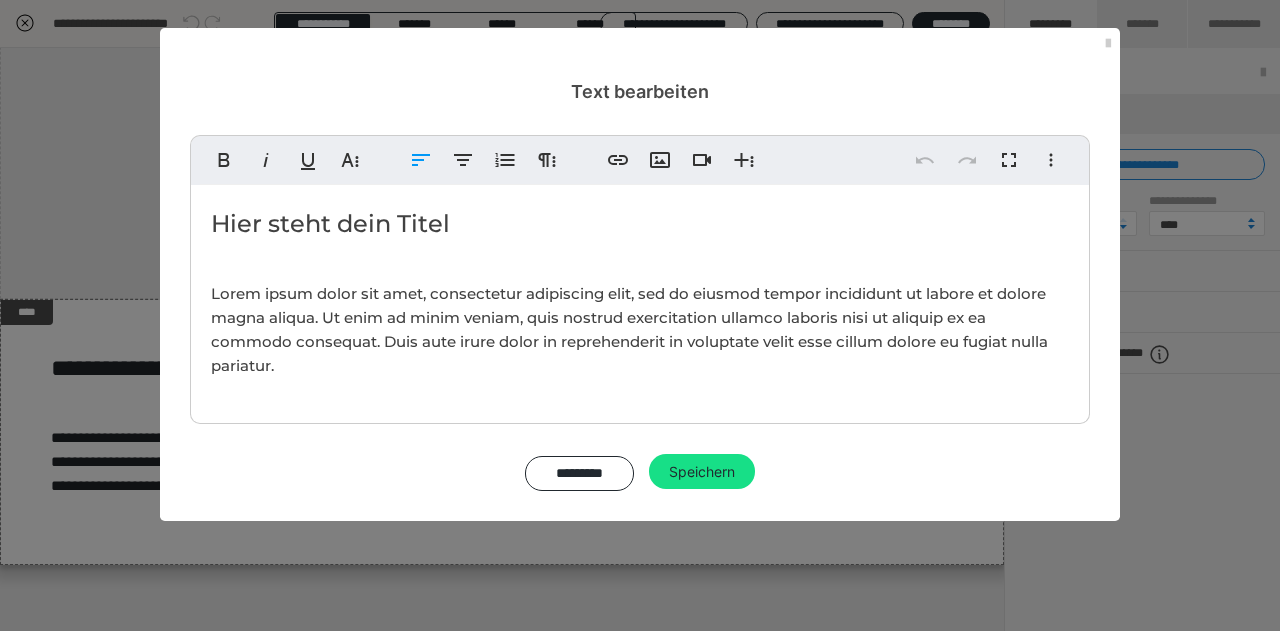 click on "Hier steht dein Titel" at bounding box center [640, 224] 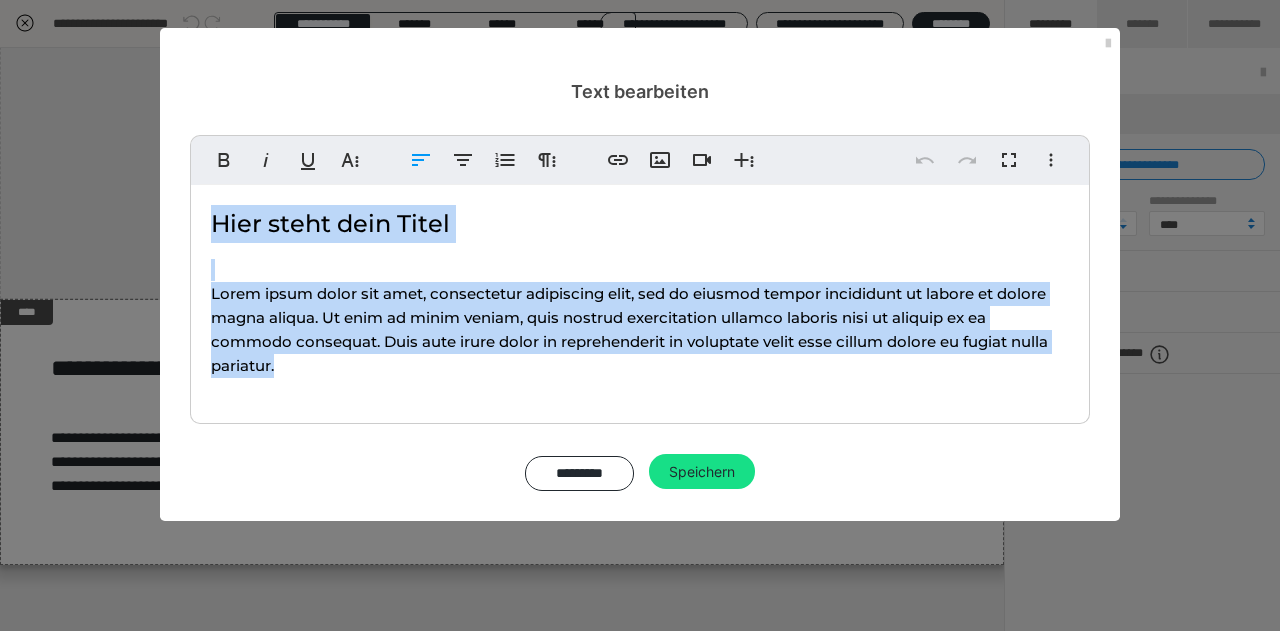 type 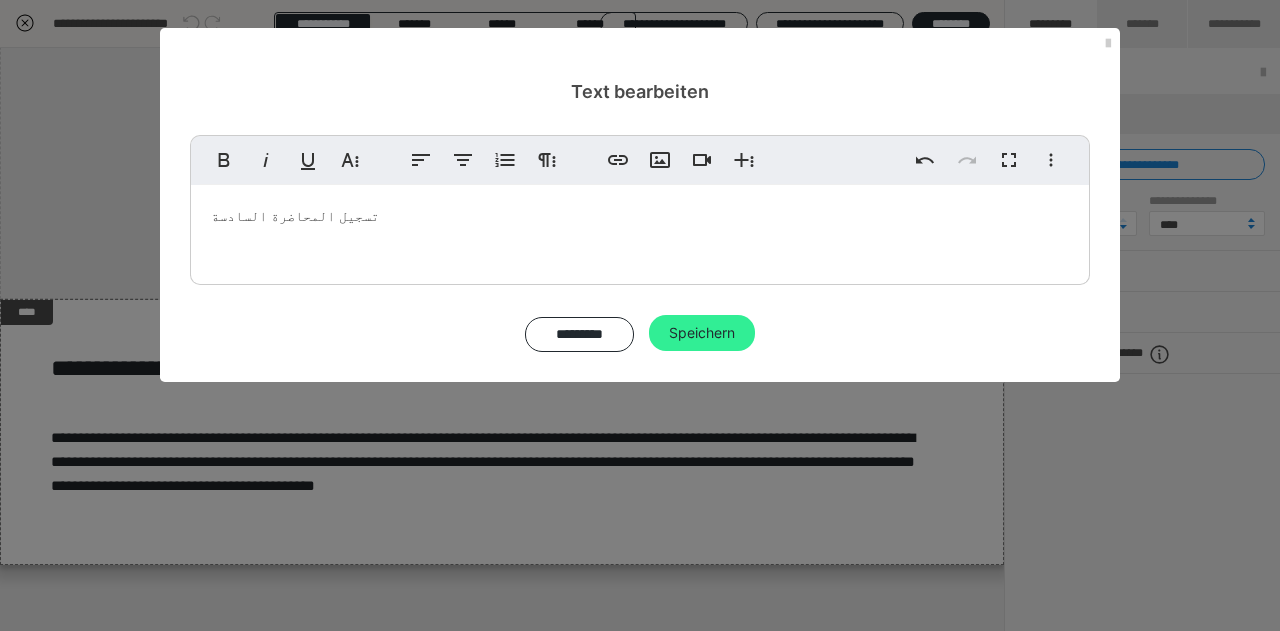 click on "Speichern" at bounding box center (702, 333) 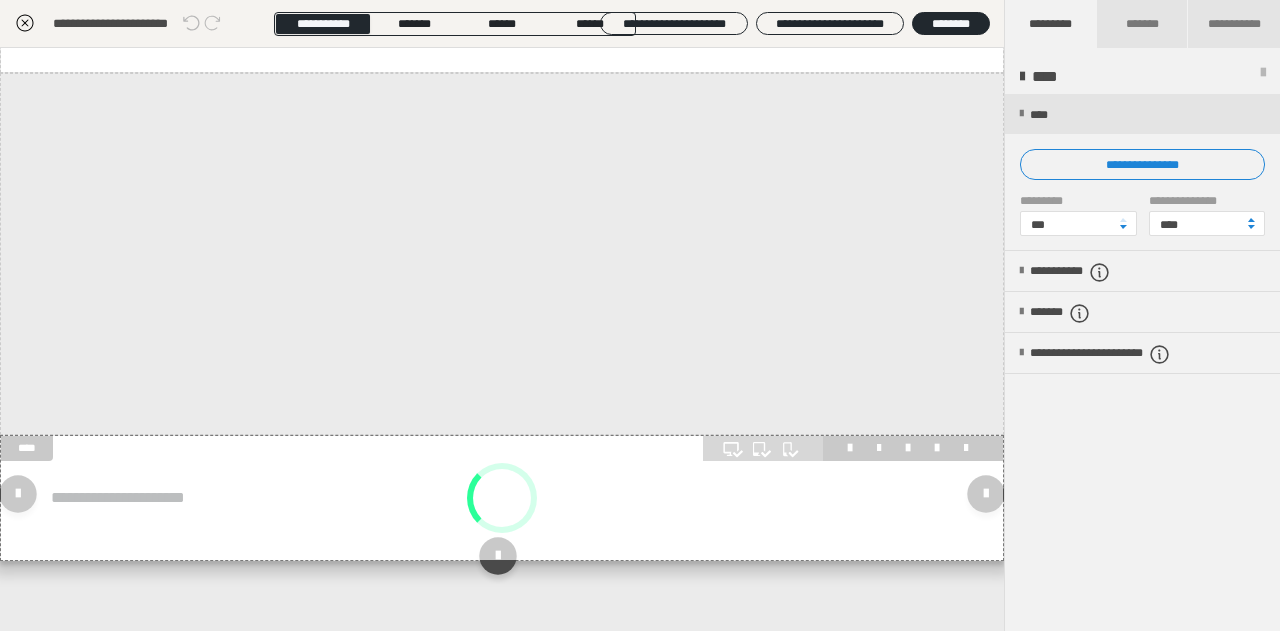 scroll, scrollTop: 2538, scrollLeft: 0, axis: vertical 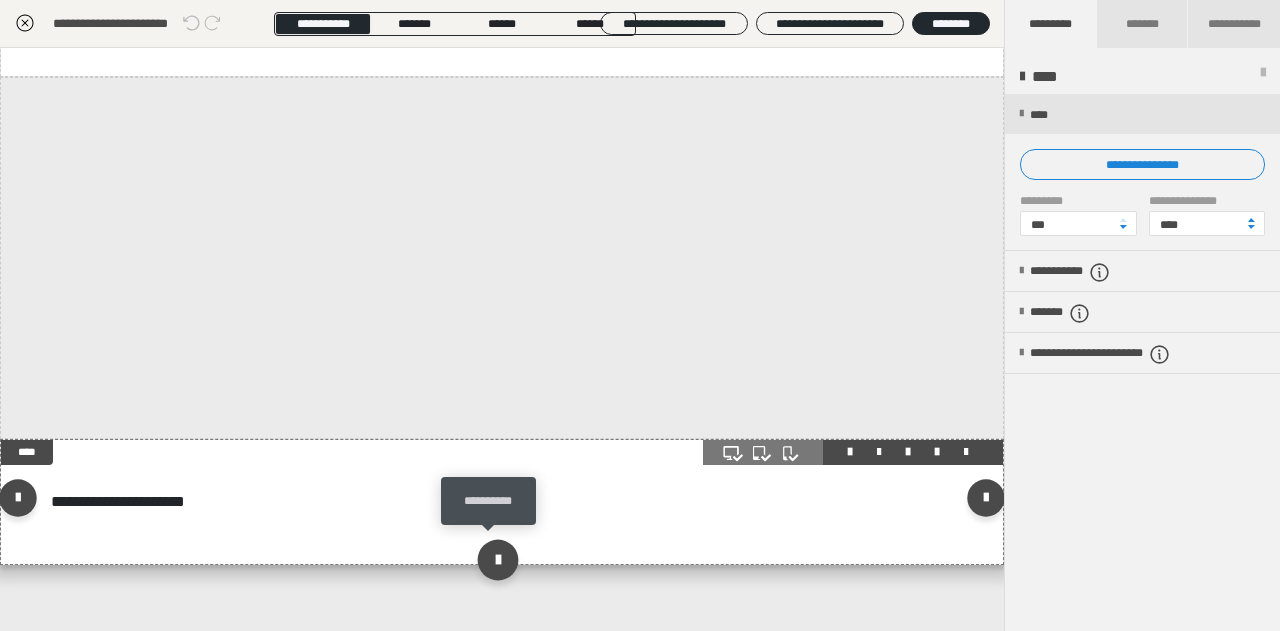 click at bounding box center [497, 559] 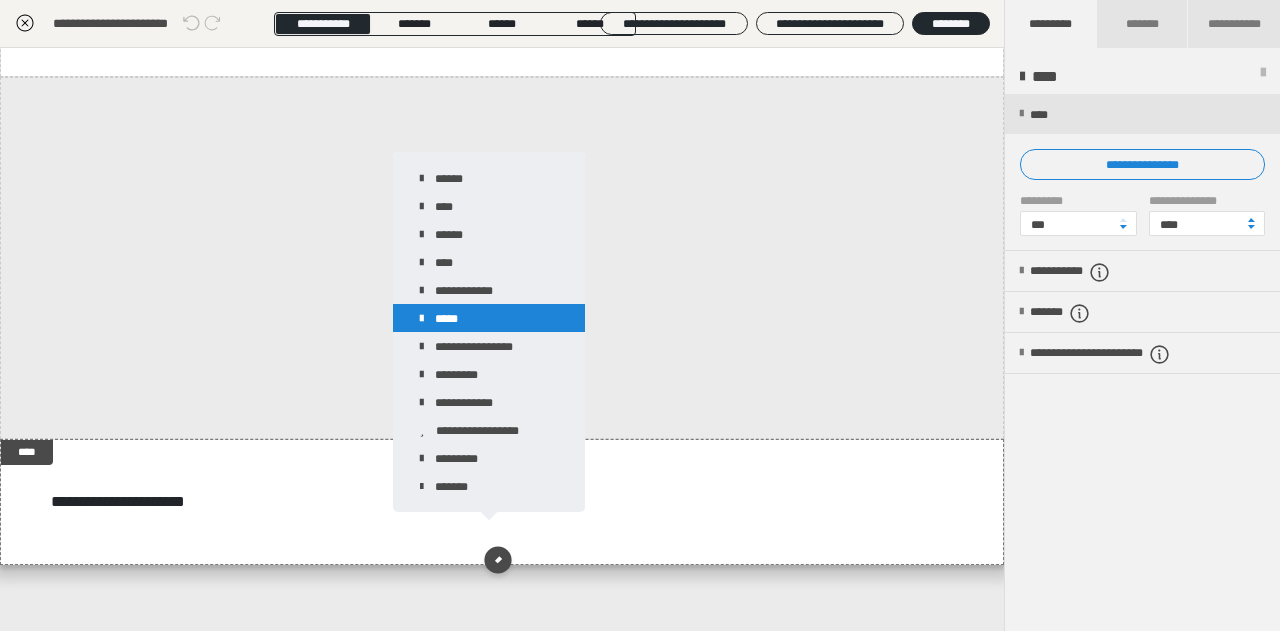 click on "*****" at bounding box center (489, 318) 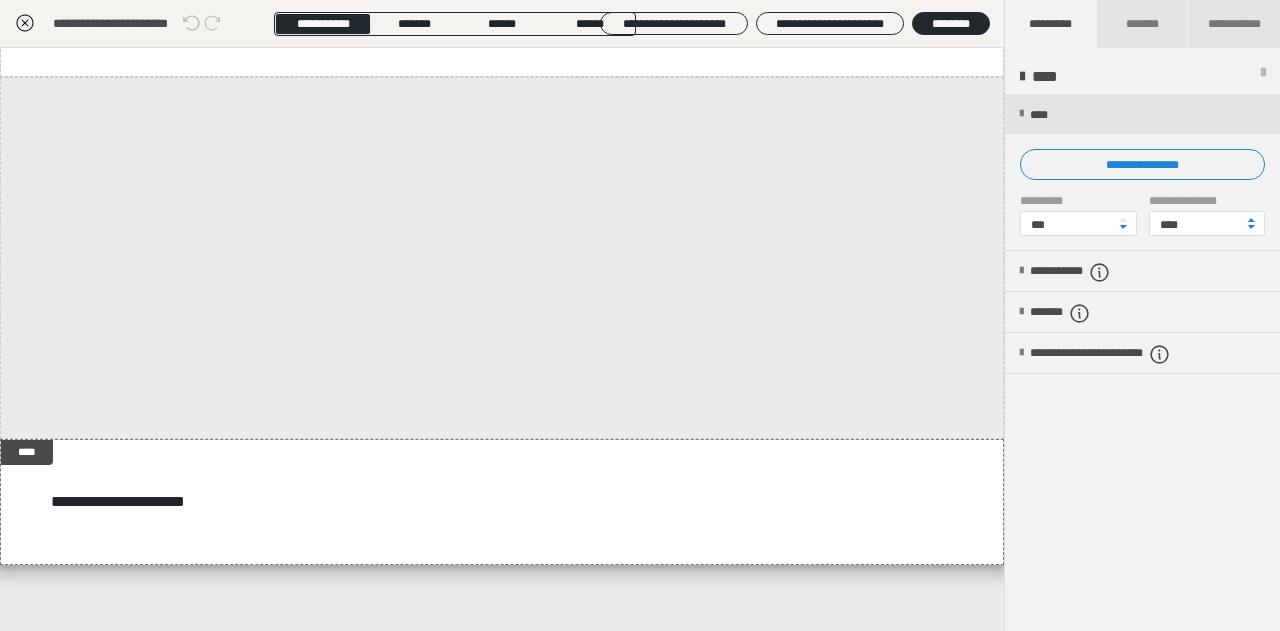 scroll, scrollTop: 2678, scrollLeft: 0, axis: vertical 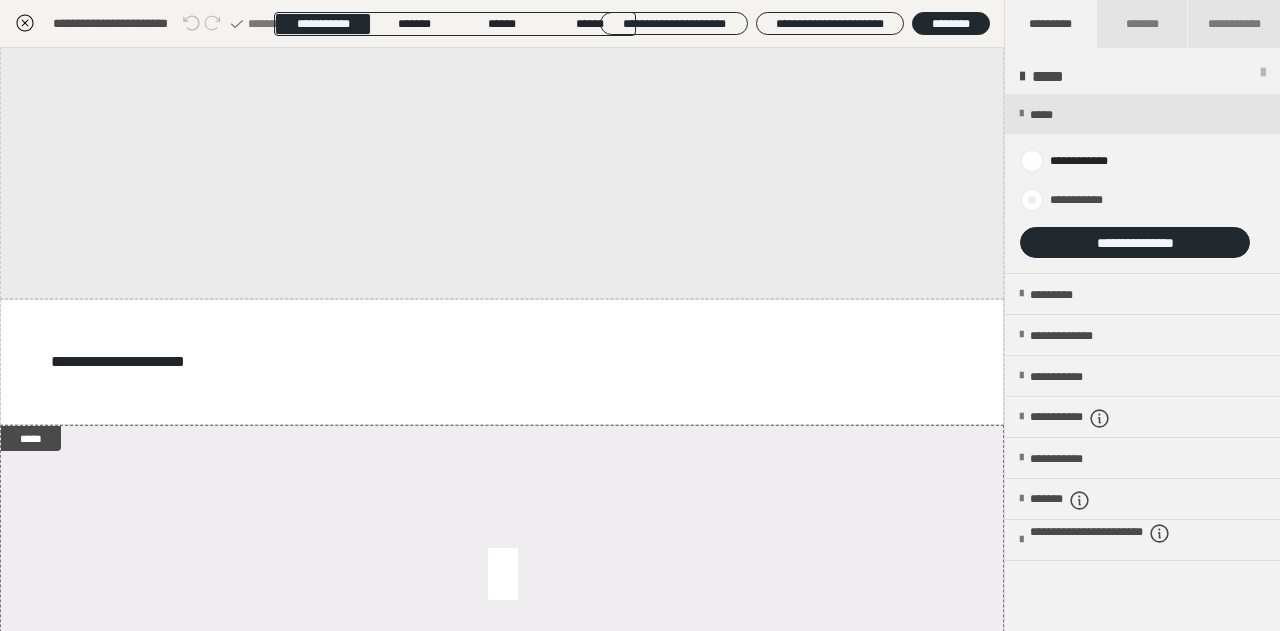 click at bounding box center [1032, 200] 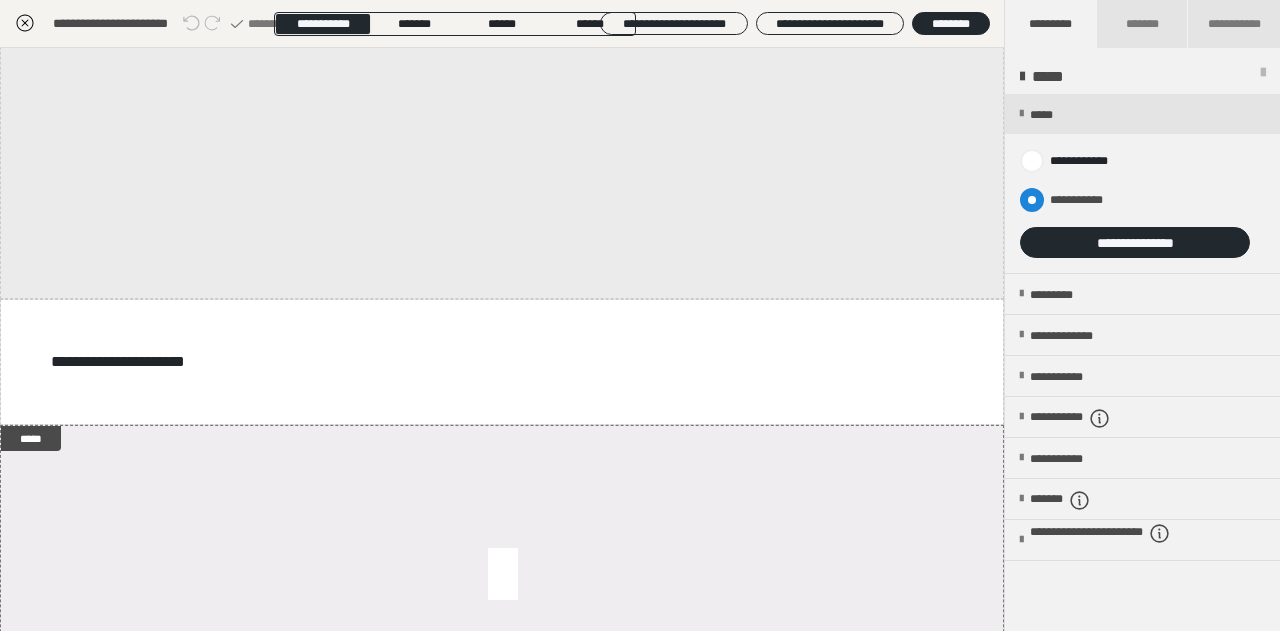 radio on "****" 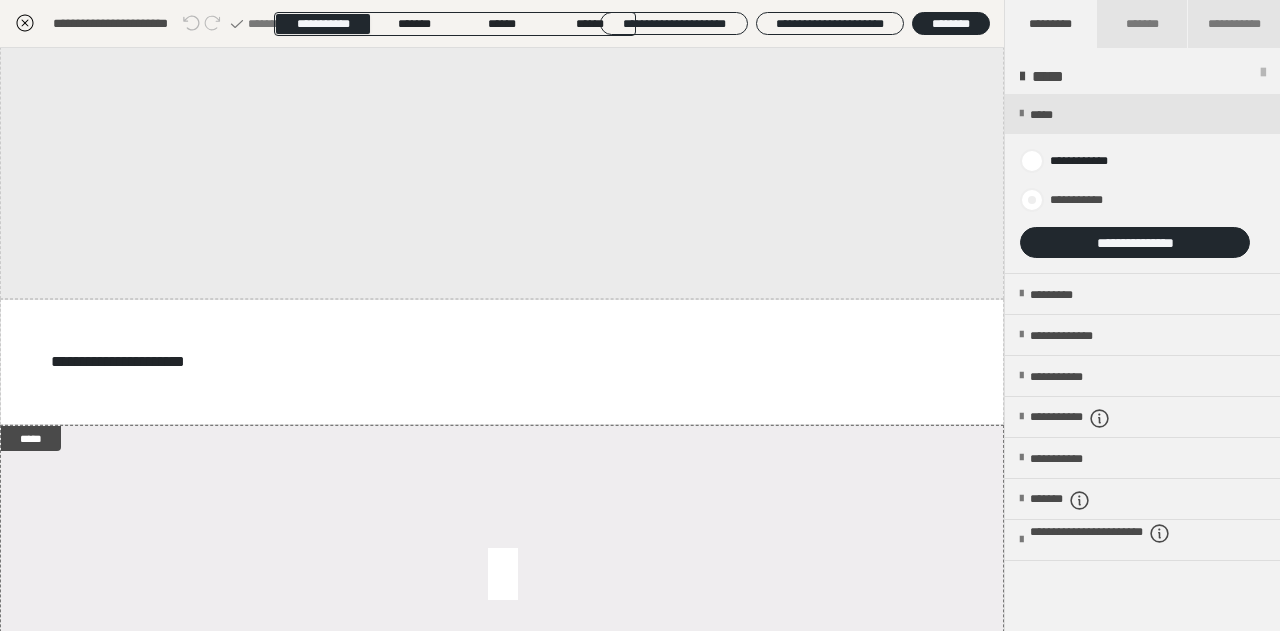 radio on "*****" 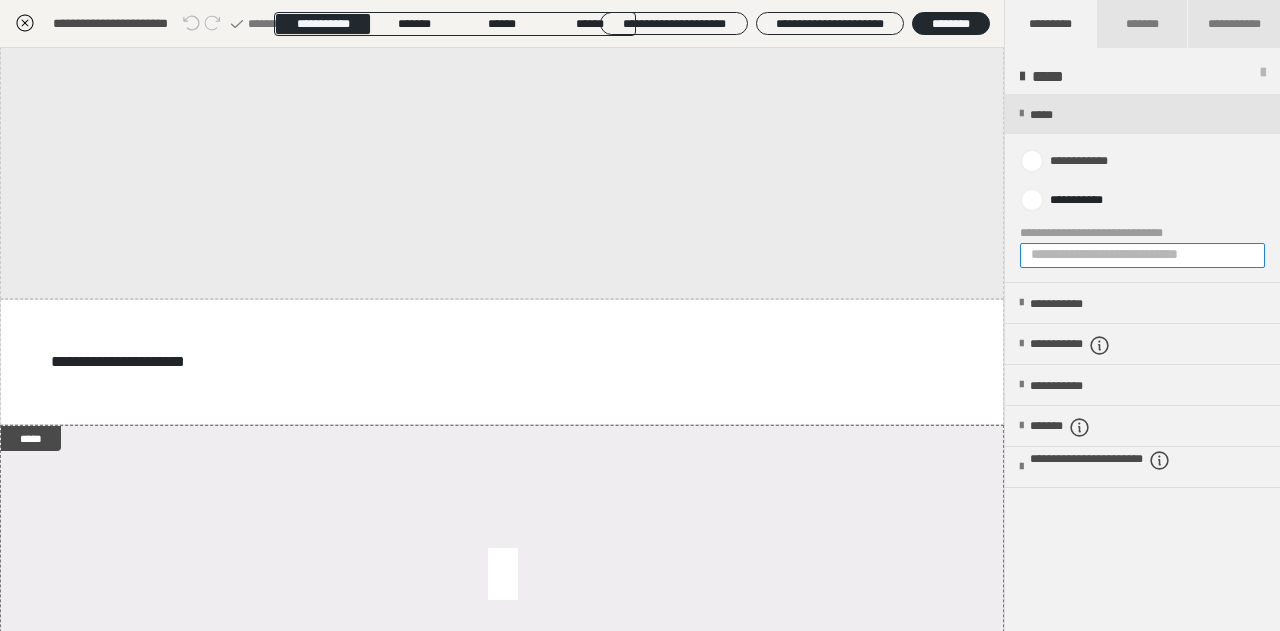 click on "**********" at bounding box center [1142, 255] 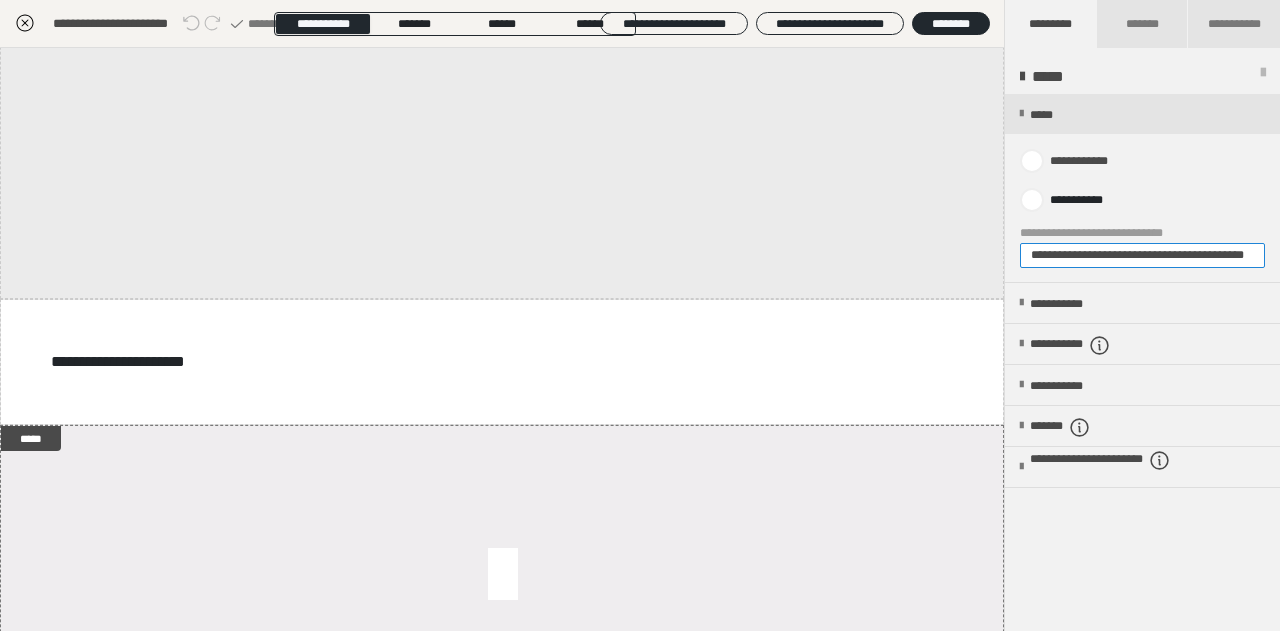 scroll, scrollTop: 0, scrollLeft: 74, axis: horizontal 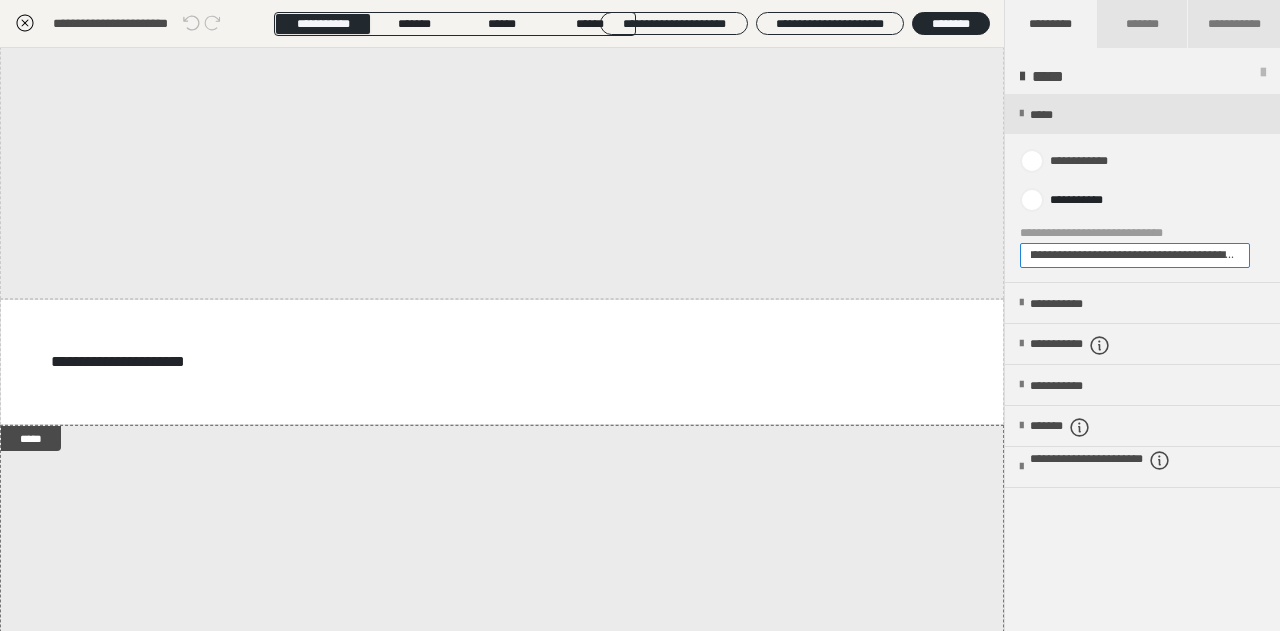 type on "**********" 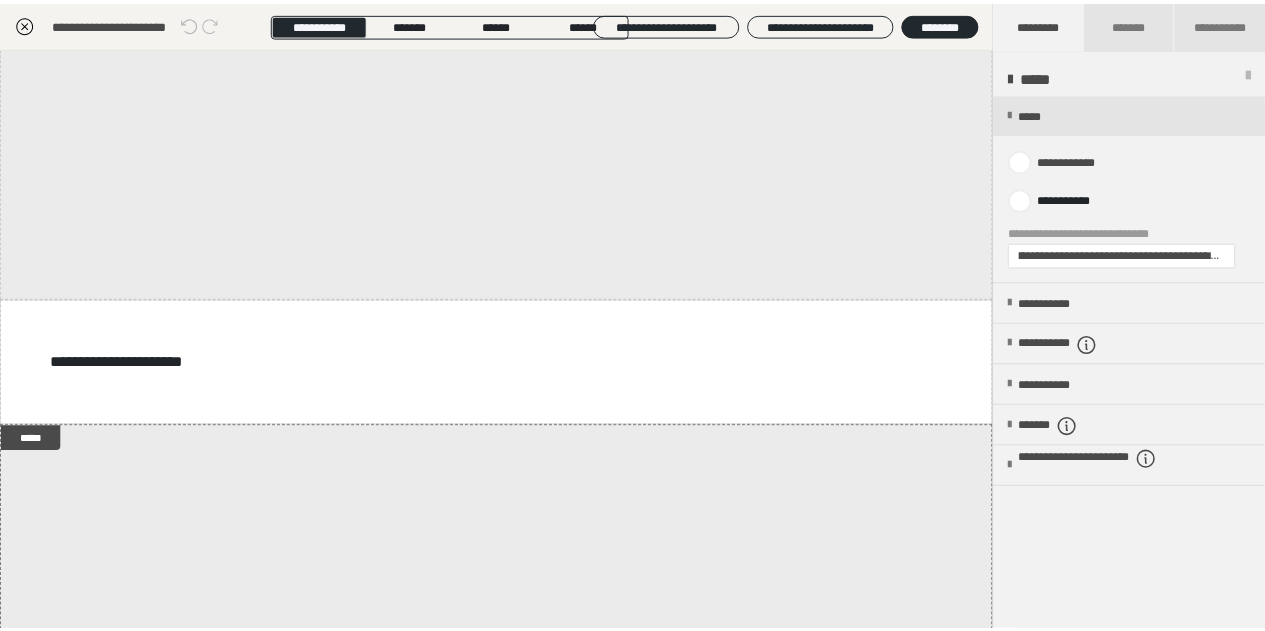 scroll, scrollTop: 0, scrollLeft: 0, axis: both 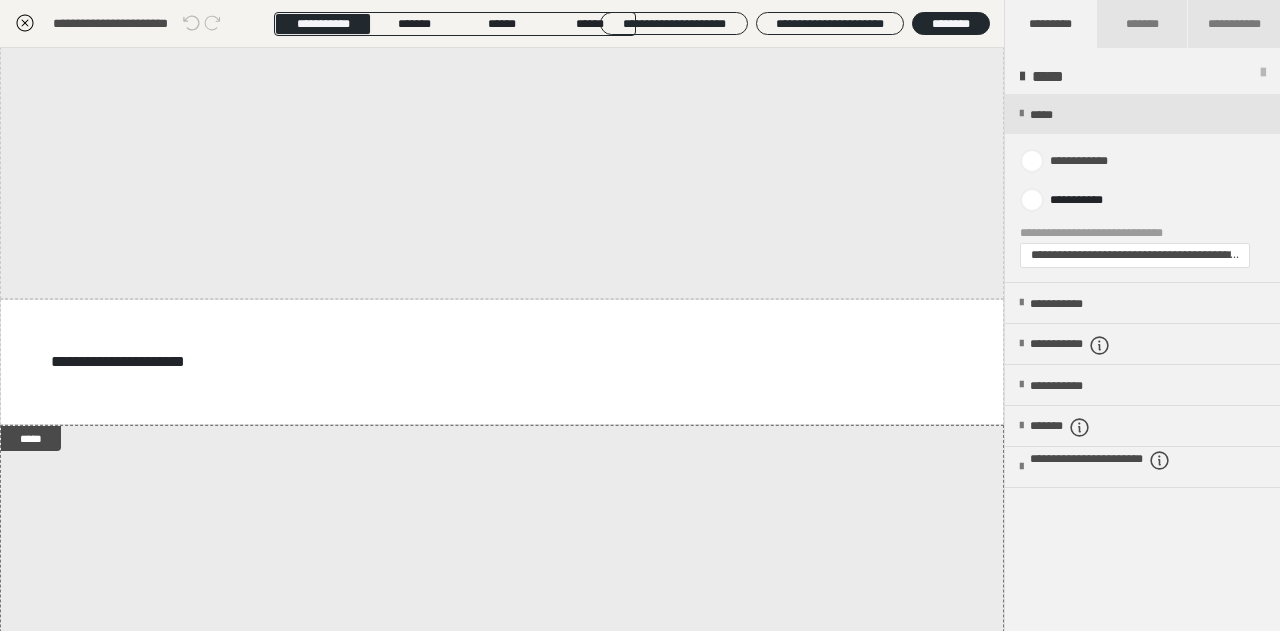 click 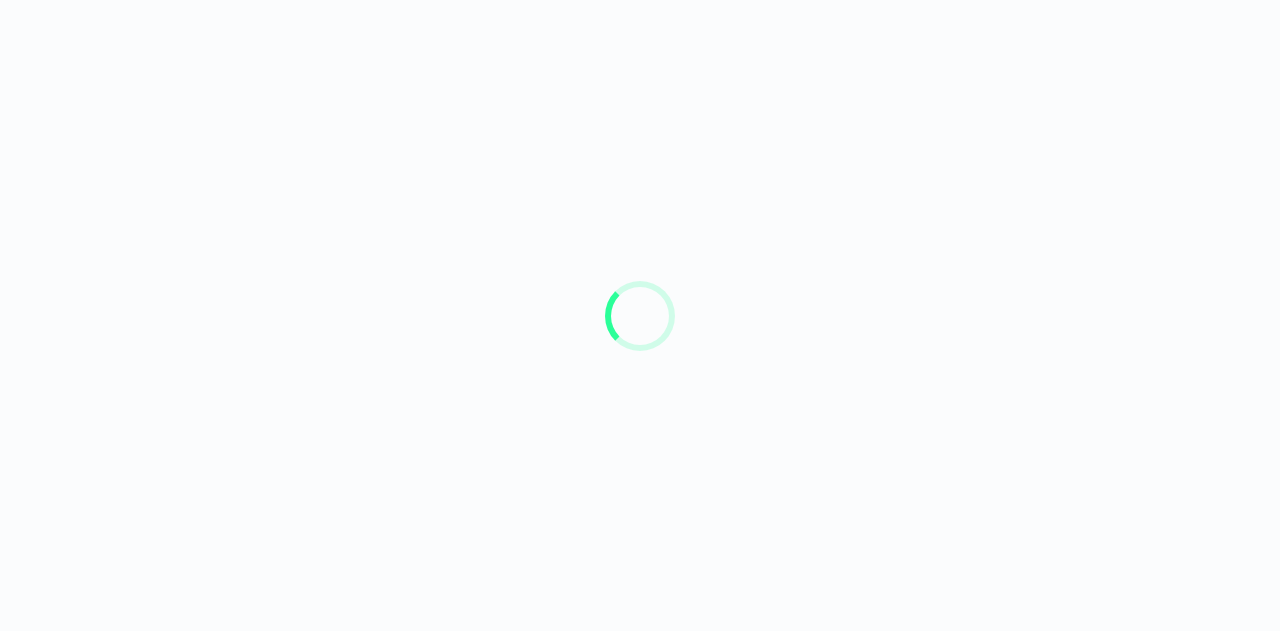 scroll, scrollTop: 0, scrollLeft: 0, axis: both 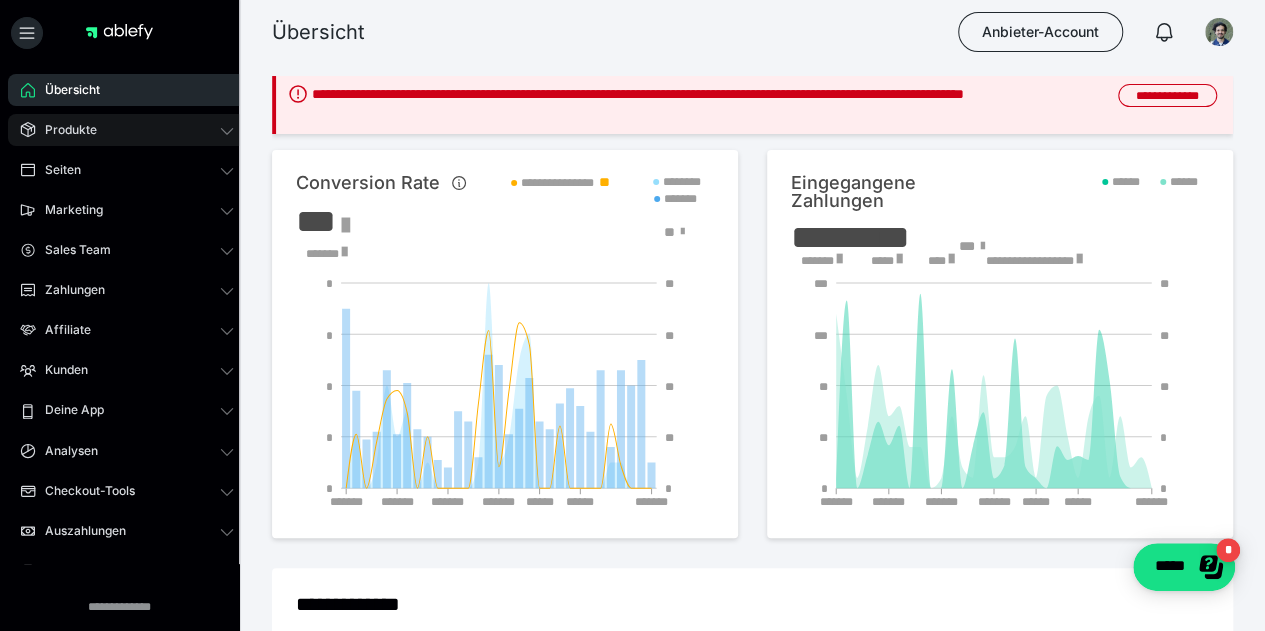 click on "Produkte" at bounding box center [64, 130] 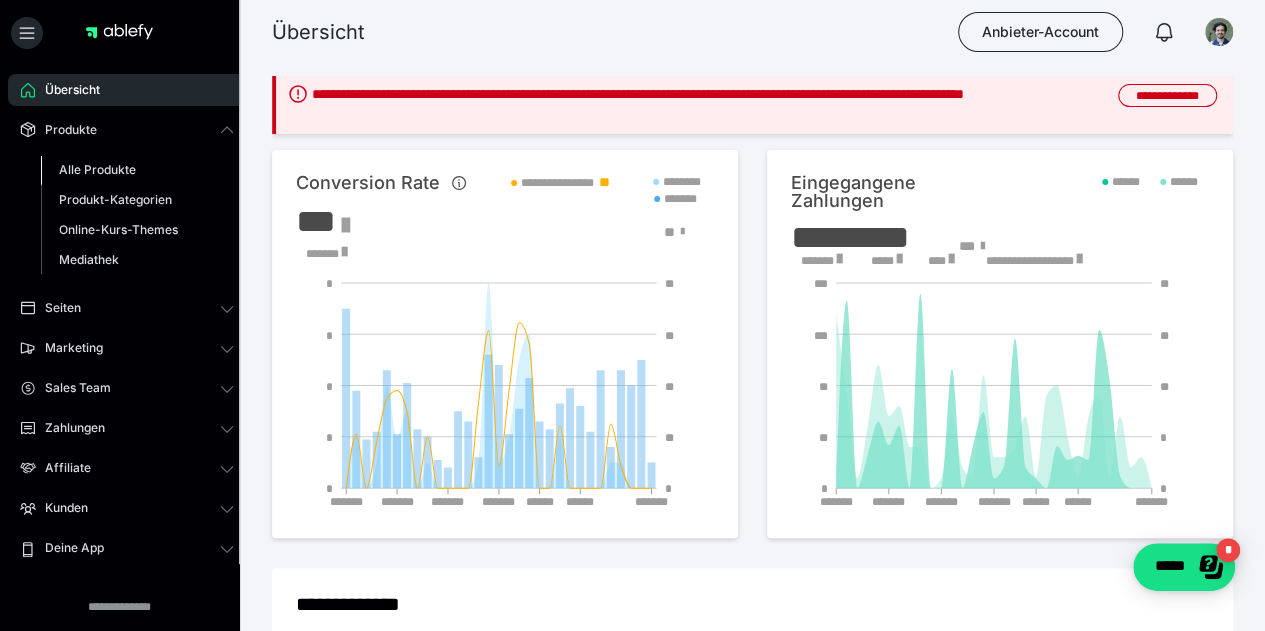 click on "Alle Produkte" at bounding box center [97, 169] 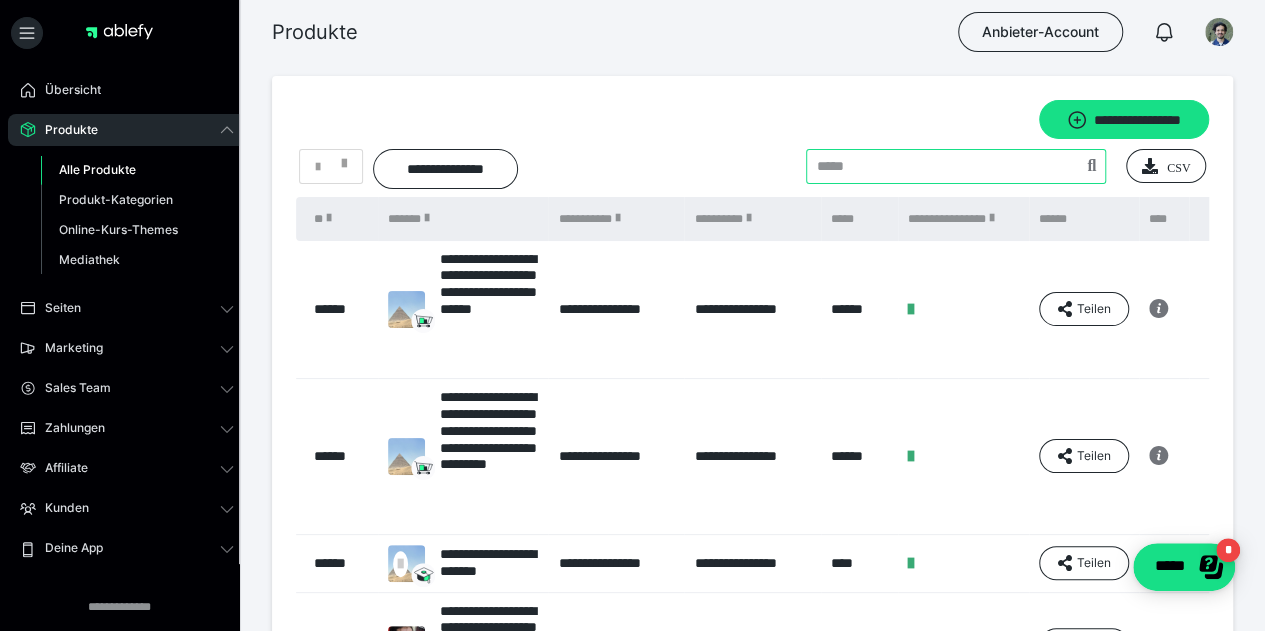 click at bounding box center [956, 166] 